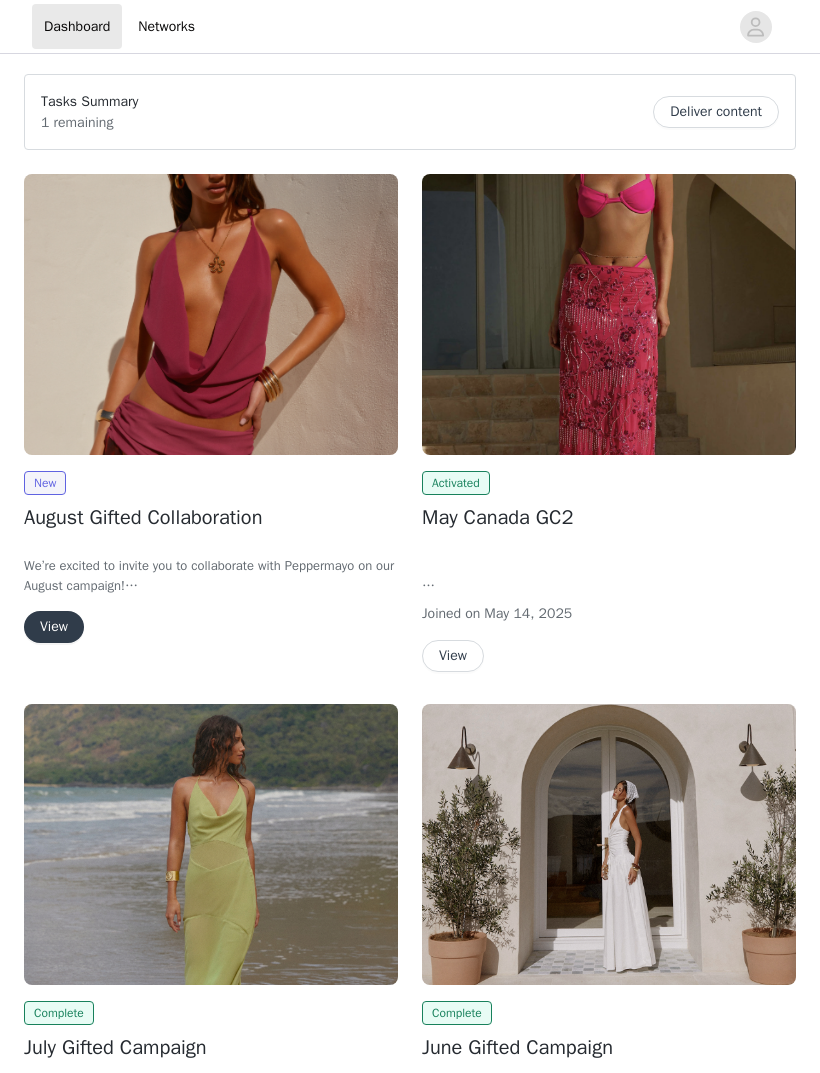 scroll, scrollTop: 0, scrollLeft: 0, axis: both 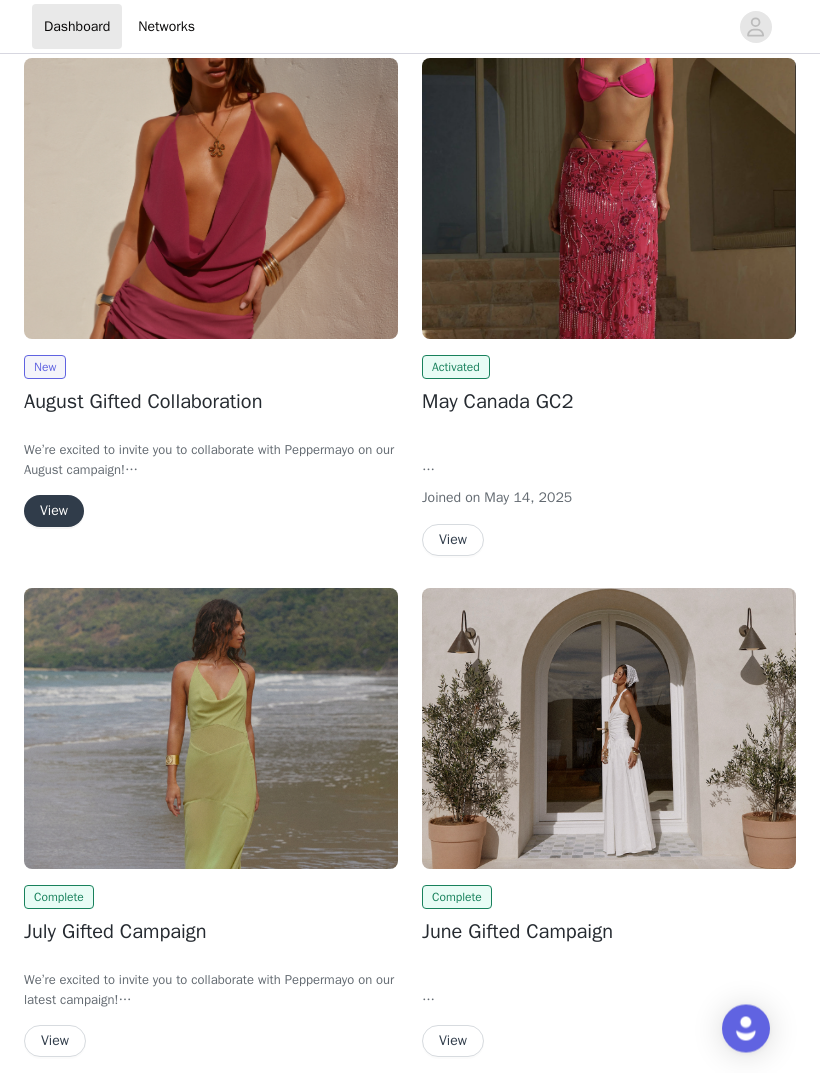 click at bounding box center [609, 199] 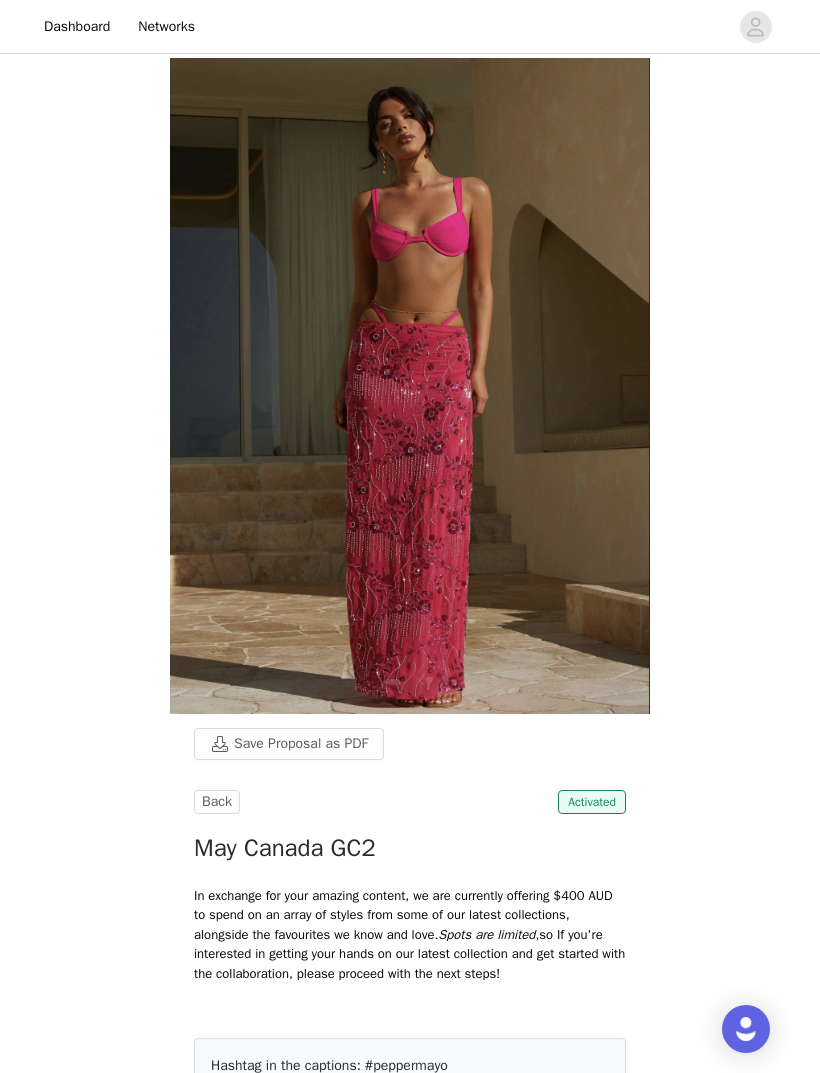 scroll, scrollTop: 180, scrollLeft: 0, axis: vertical 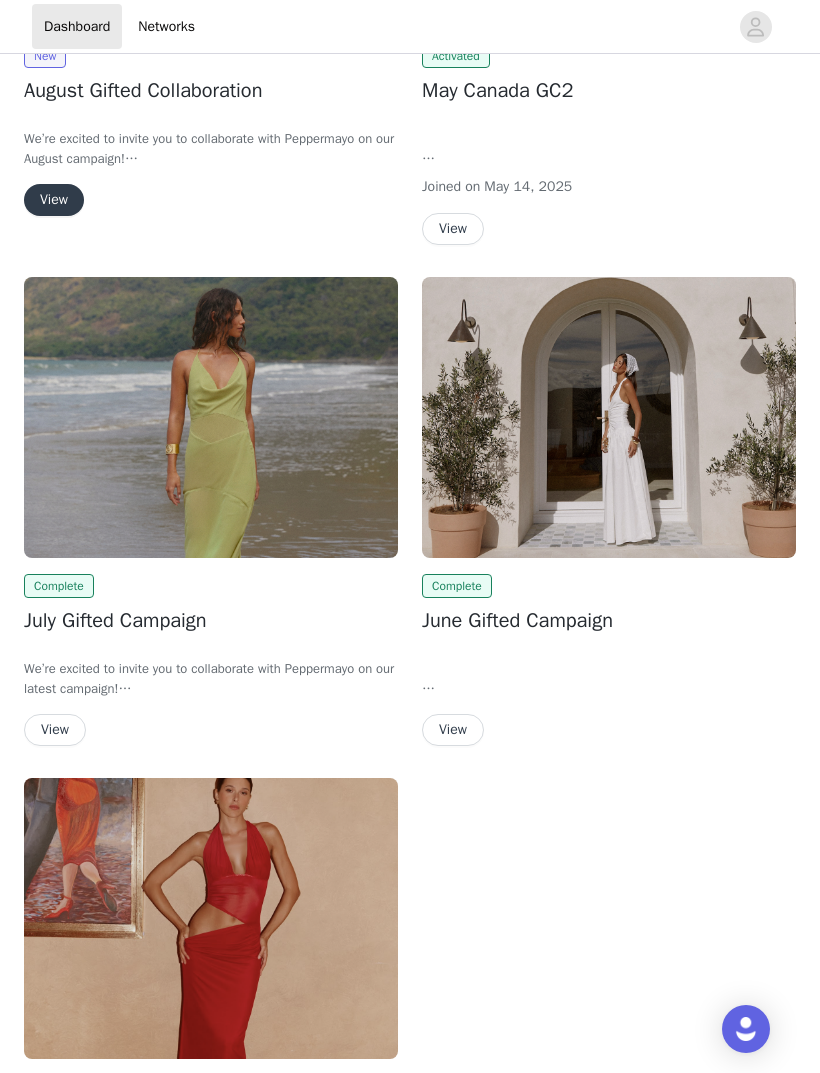 click at bounding box center [211, 417] 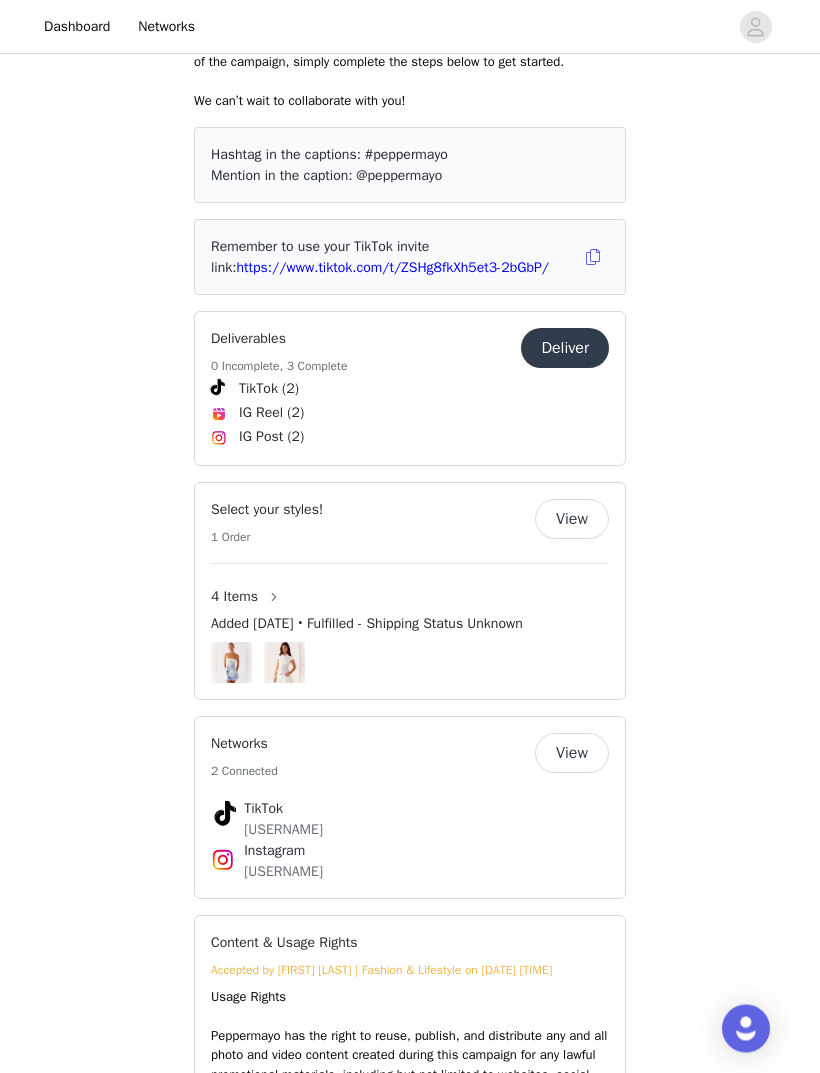 scroll, scrollTop: 0, scrollLeft: 0, axis: both 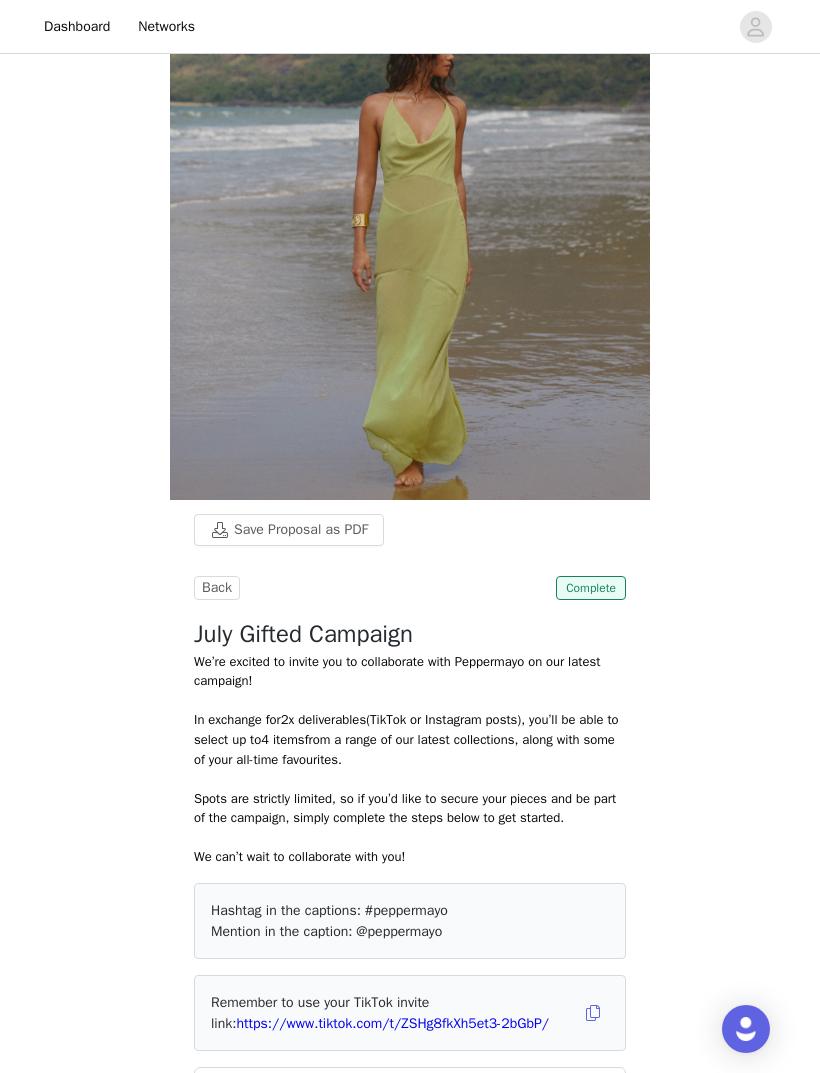 click at bounding box center (274, 1353) 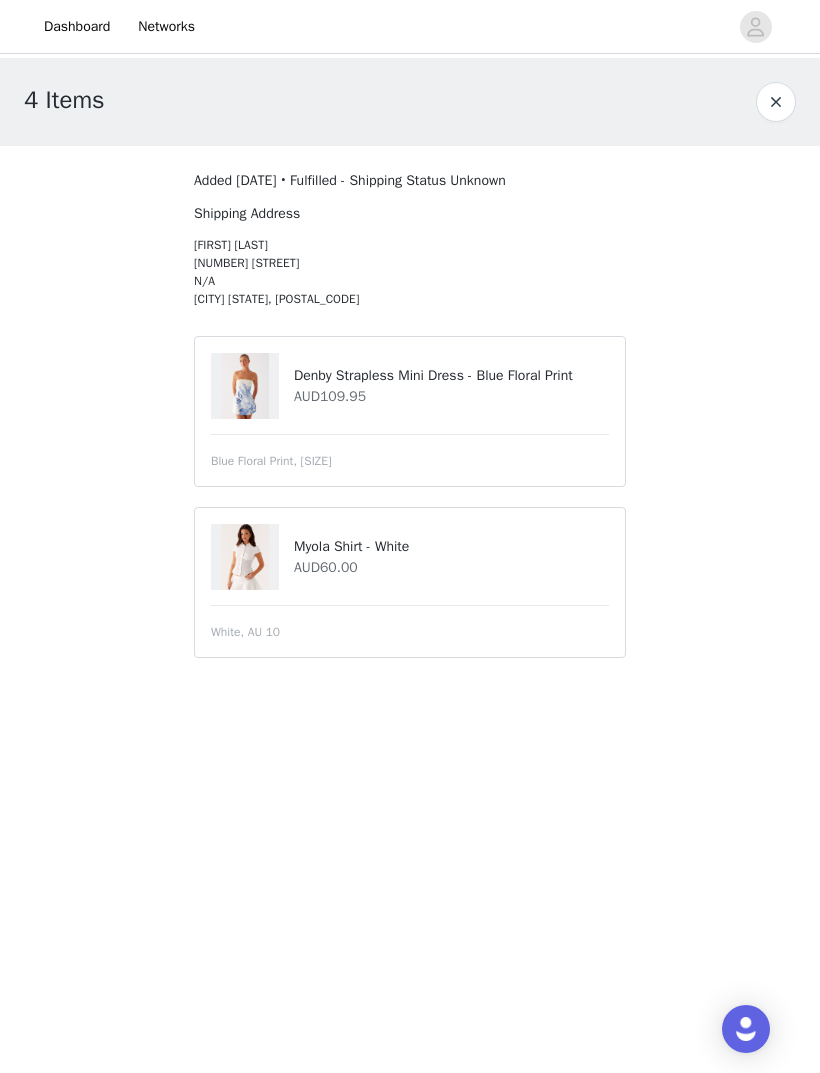 click on "Myola Shirt - White     AUD60.00       White, AU 10" at bounding box center [410, 582] 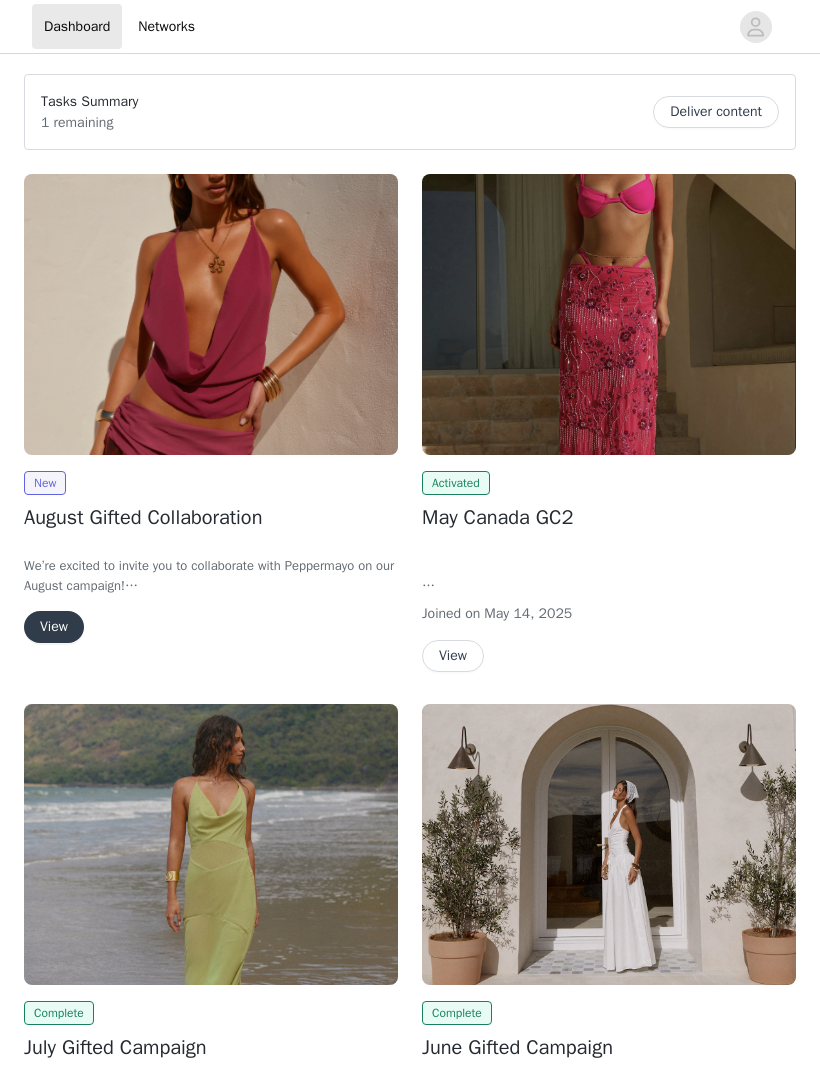 scroll, scrollTop: 0, scrollLeft: 0, axis: both 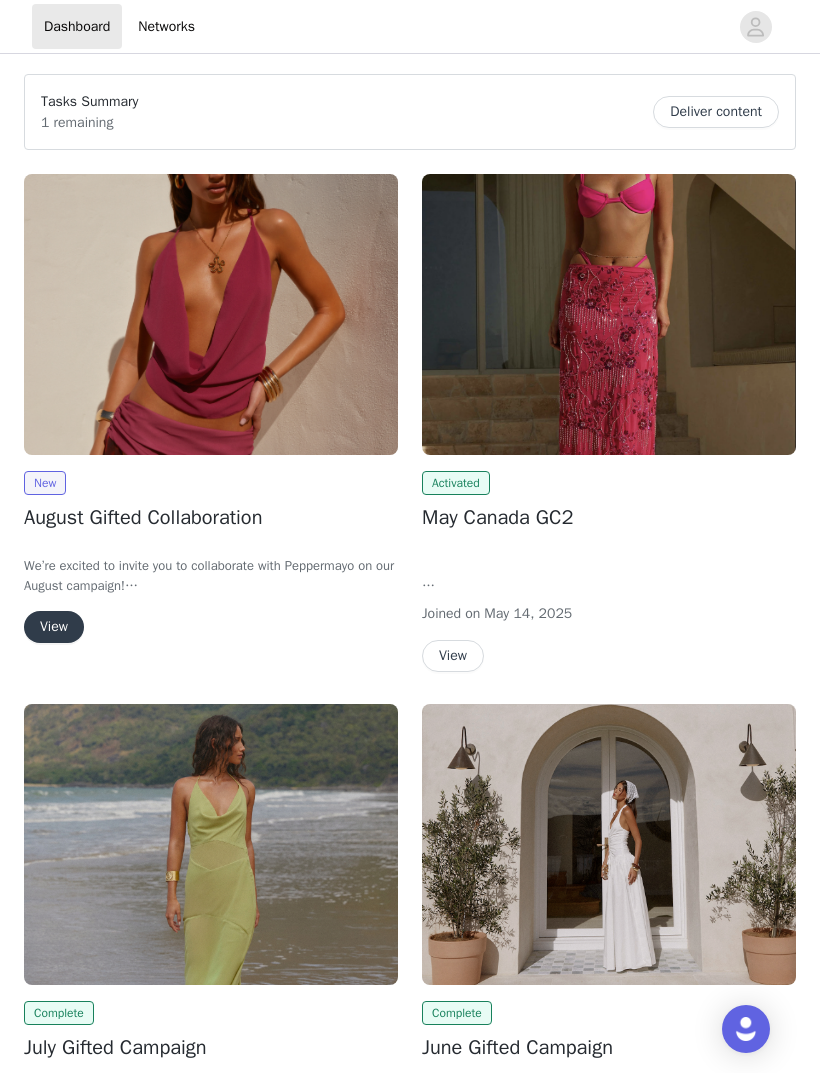 click on "View" at bounding box center [54, 627] 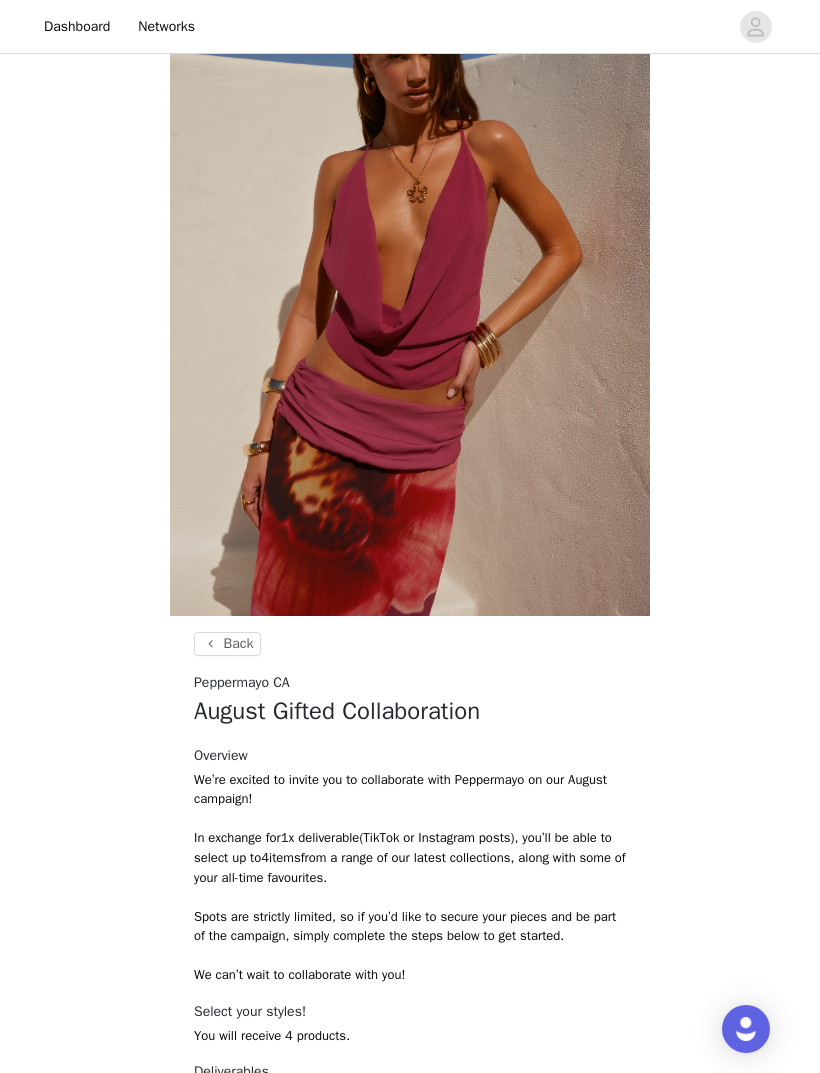 scroll, scrollTop: 373, scrollLeft: 0, axis: vertical 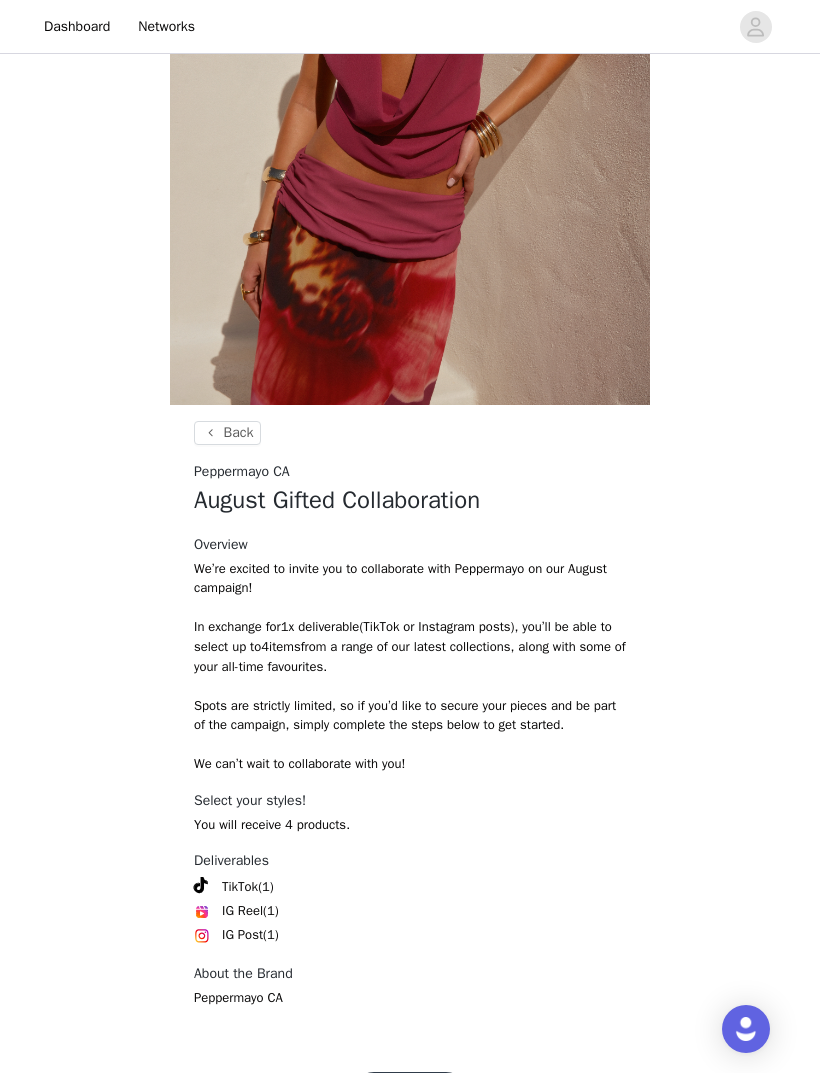 click on "Get Started" at bounding box center (410, 1096) 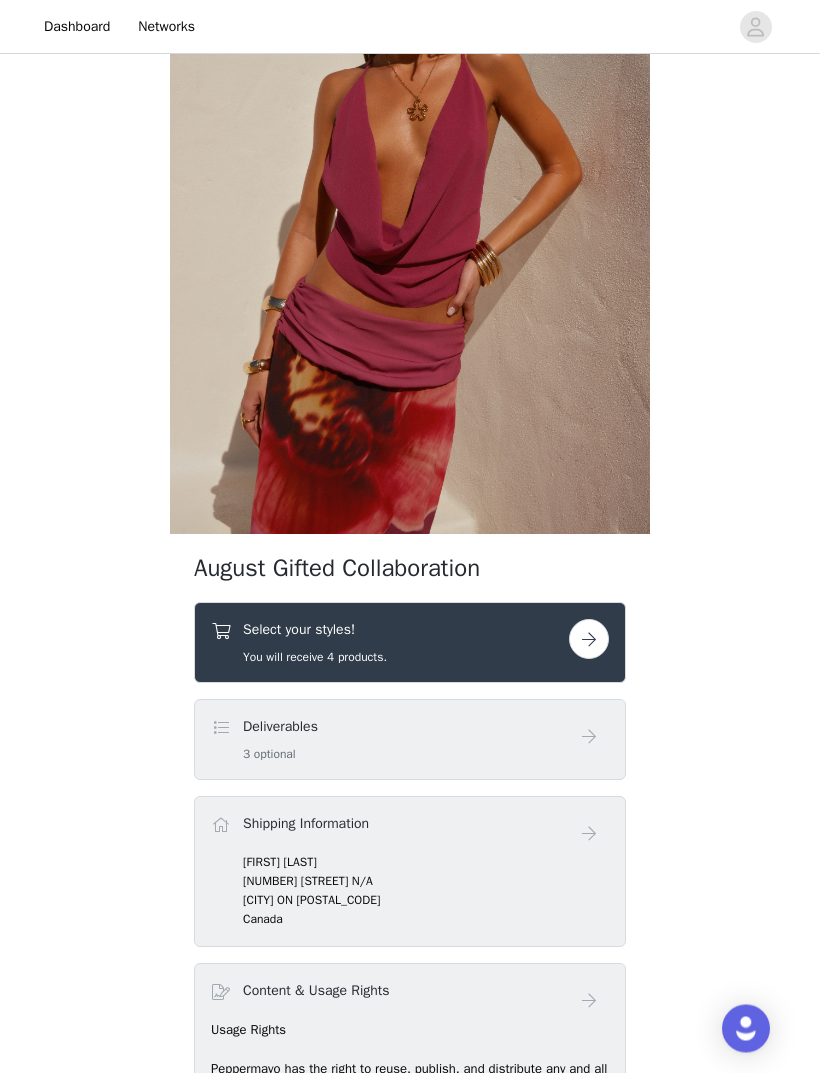 scroll, scrollTop: 0, scrollLeft: 0, axis: both 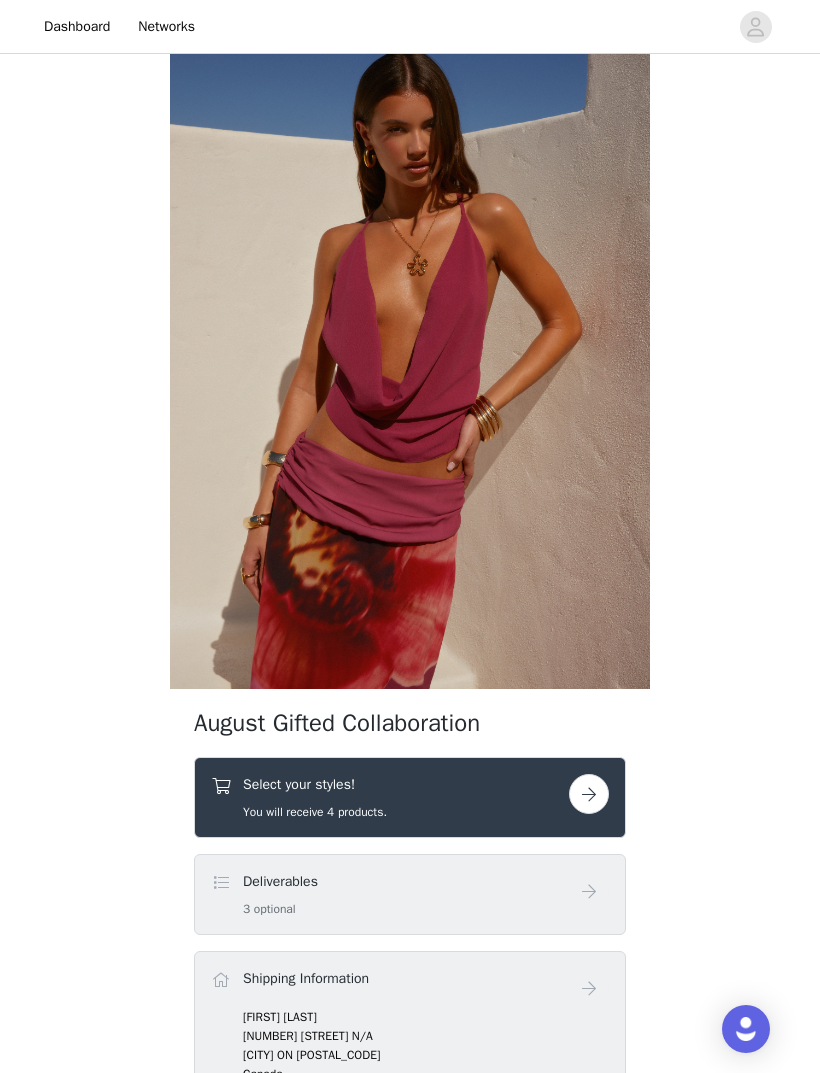 click at bounding box center [589, 794] 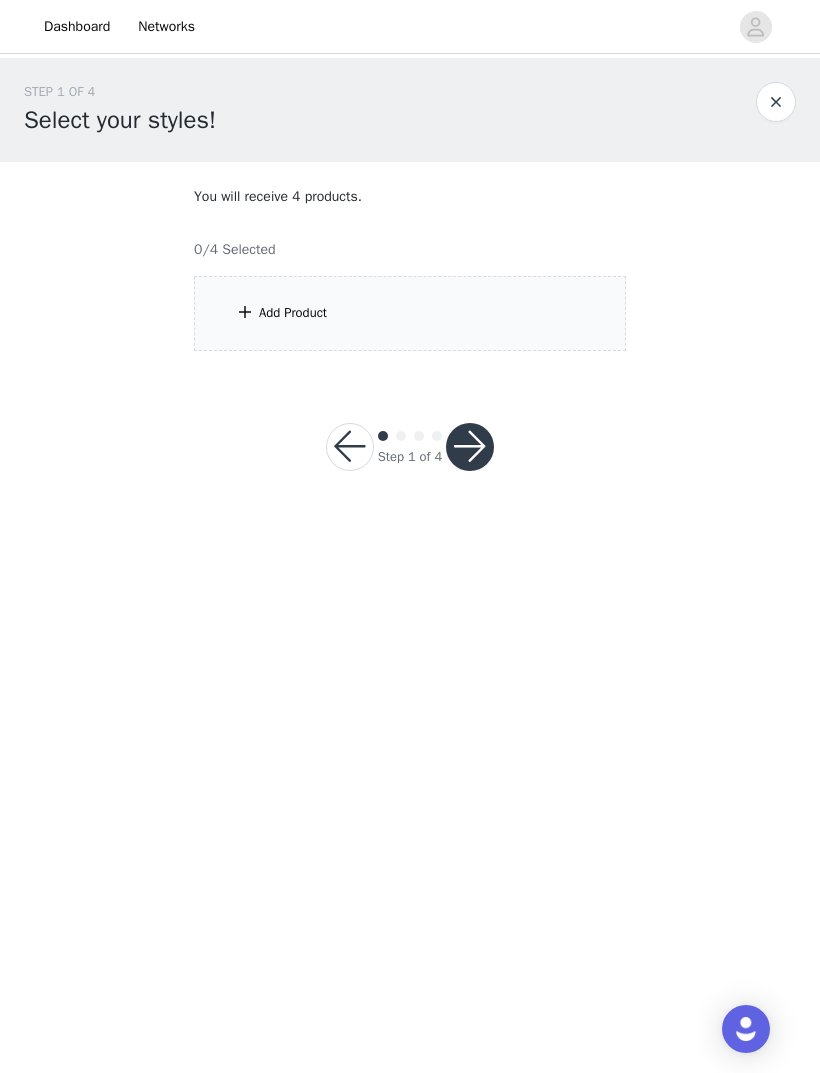 click on "Add Product" at bounding box center [410, 313] 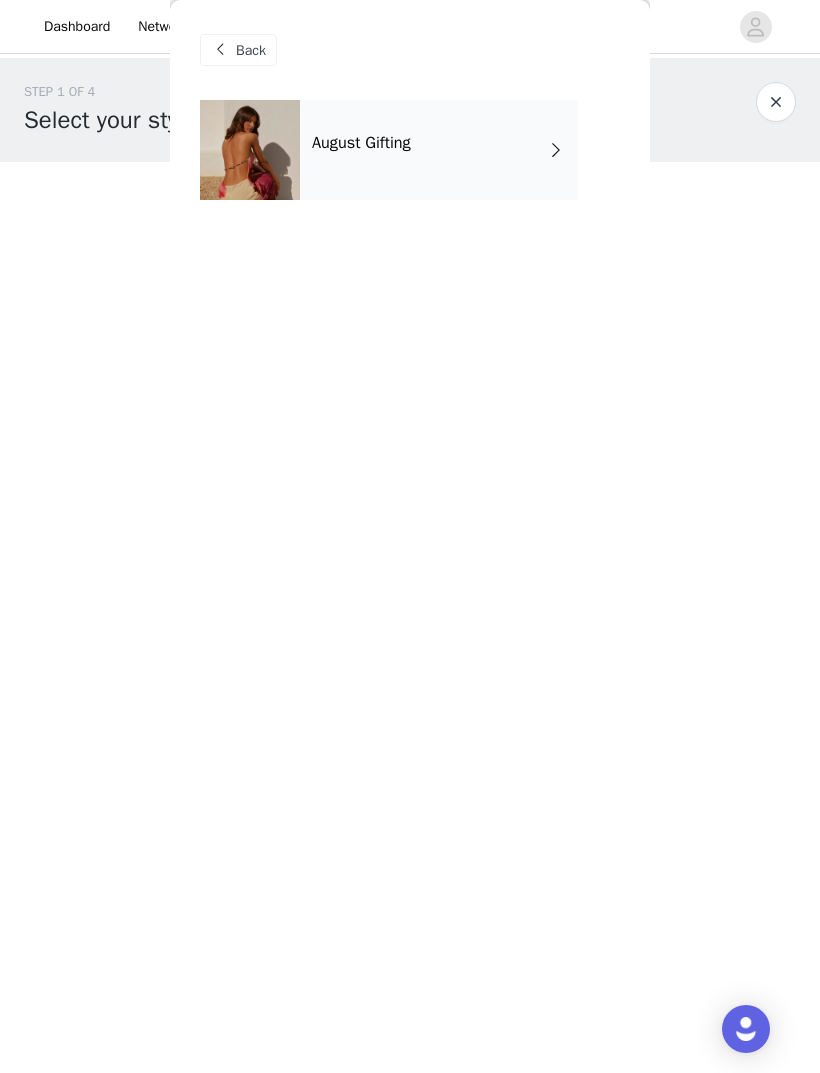 click on "August Gifting" at bounding box center (439, 150) 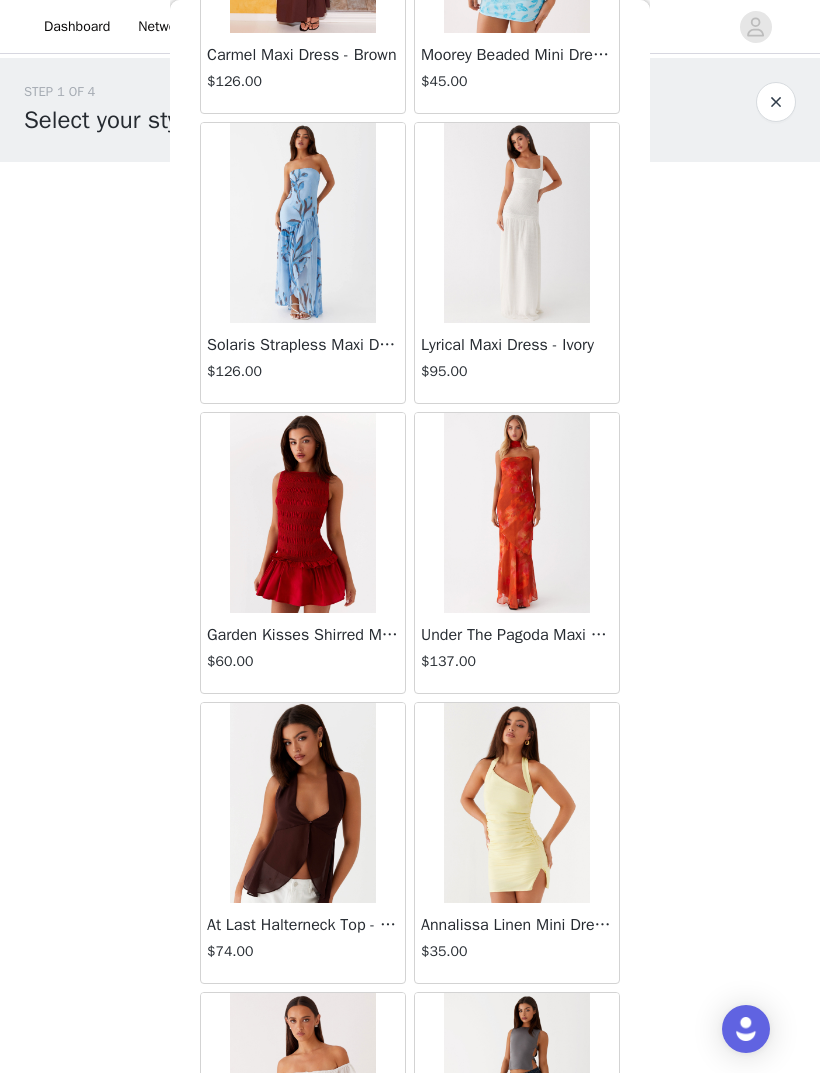 scroll, scrollTop: 1704, scrollLeft: 0, axis: vertical 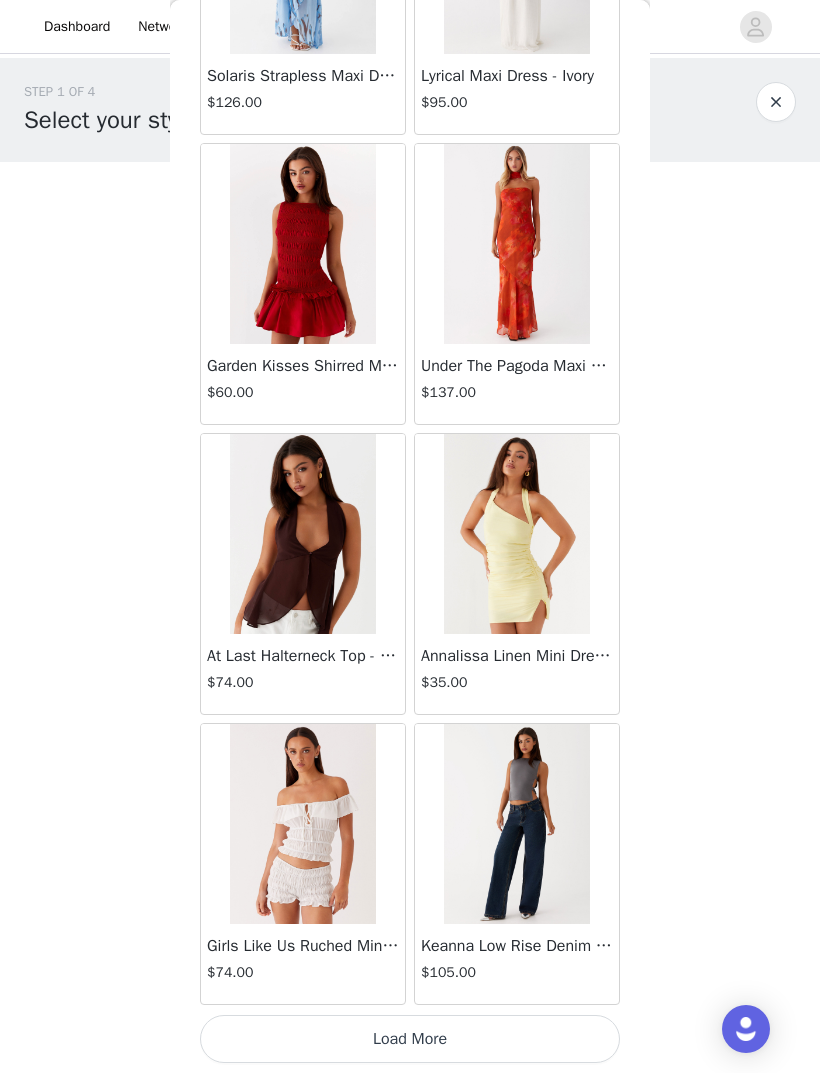 click on "Load More" at bounding box center [410, 1039] 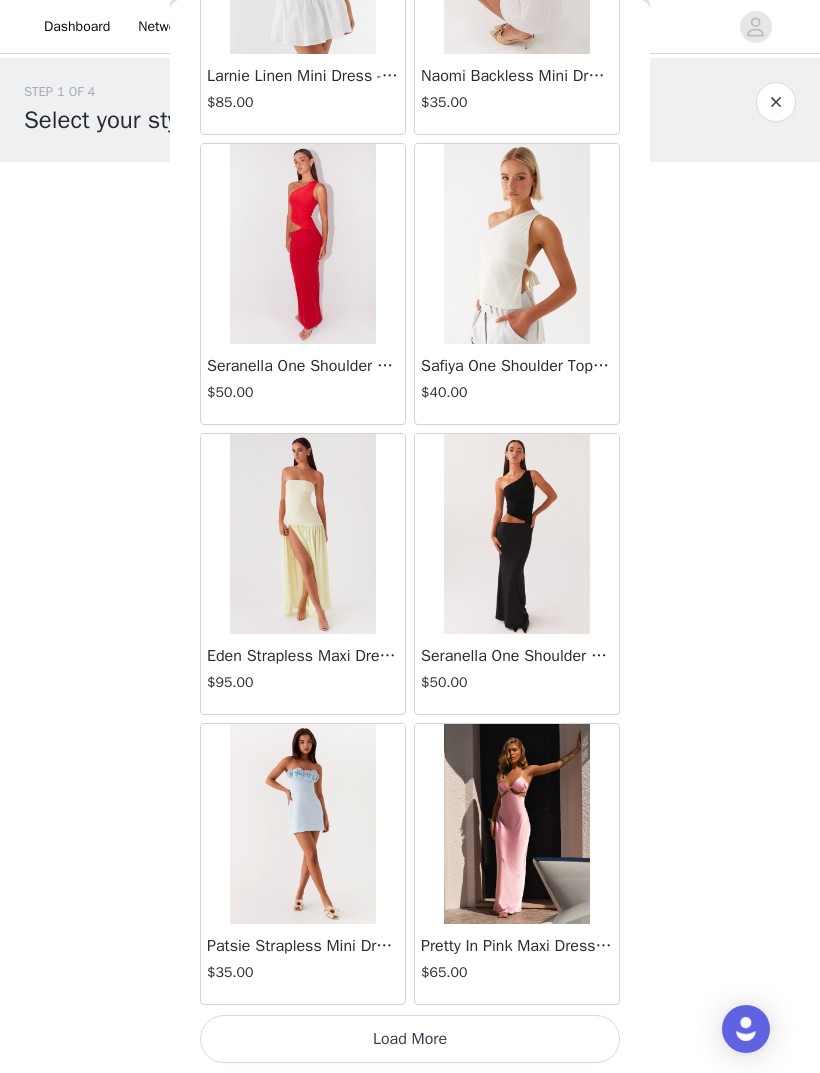 scroll, scrollTop: 4887, scrollLeft: 0, axis: vertical 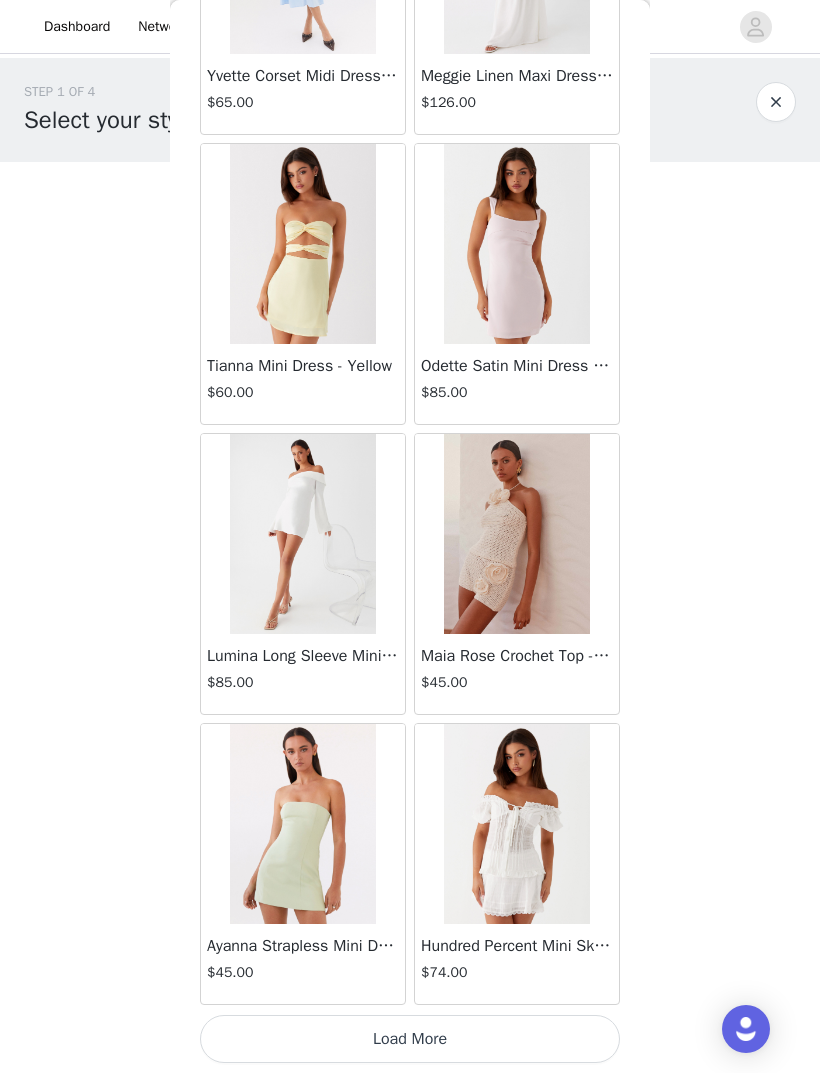 click on "Load More" at bounding box center (410, 1039) 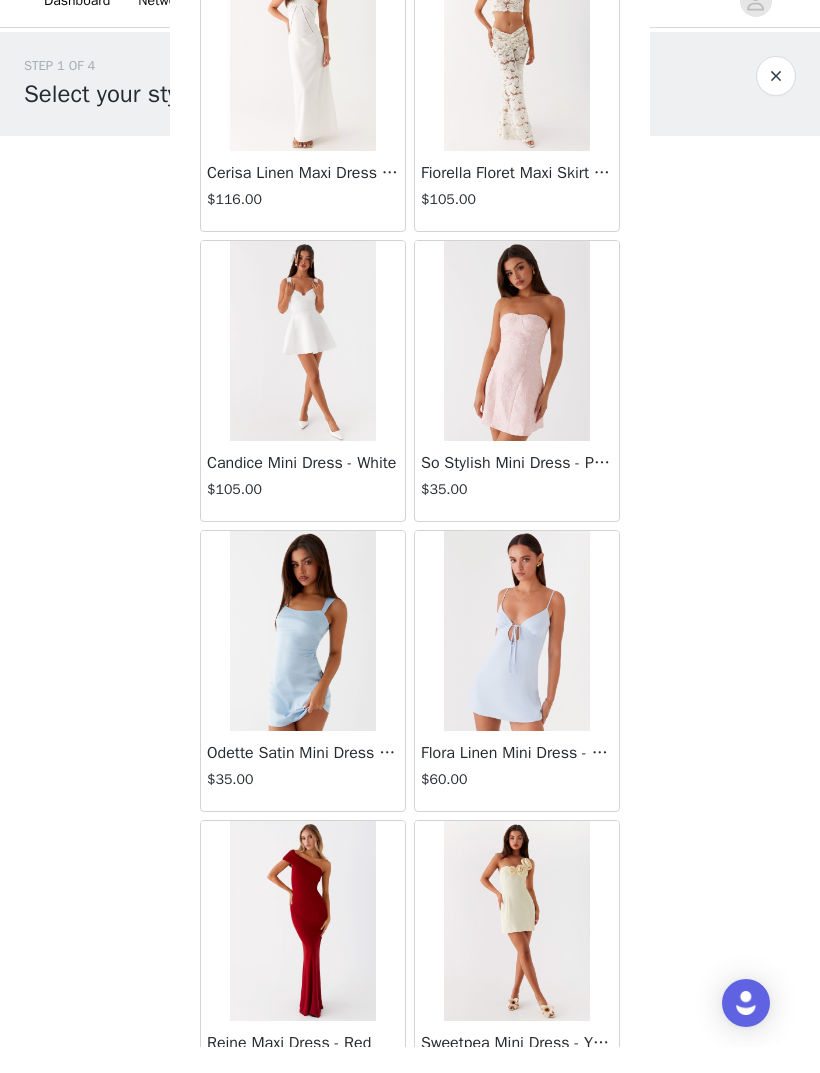 scroll, scrollTop: 9695, scrollLeft: 0, axis: vertical 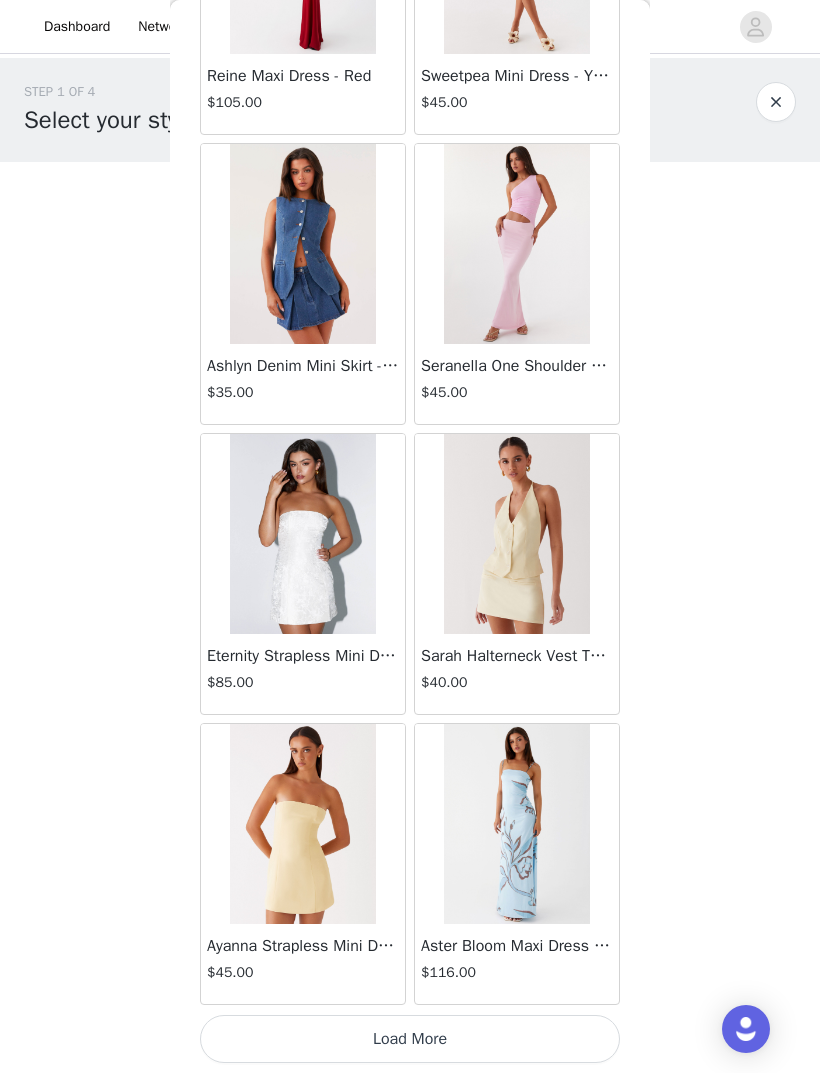click on "Load More" at bounding box center [410, 1039] 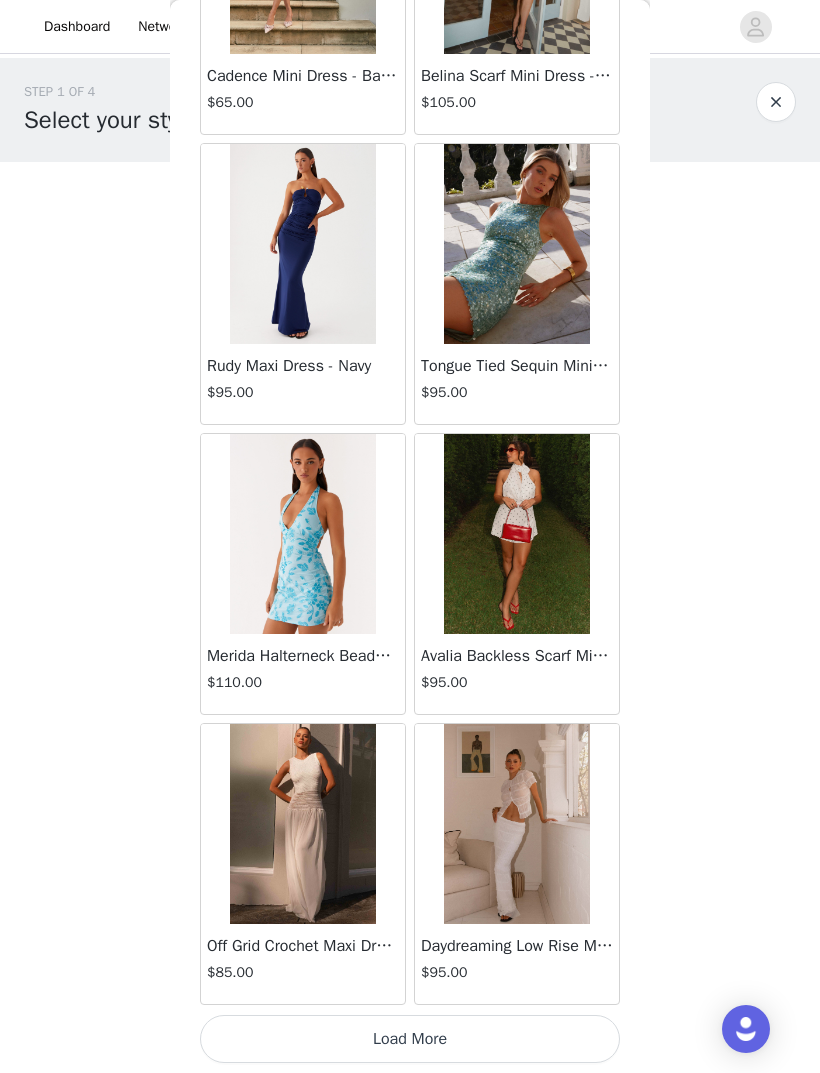scroll, scrollTop: 13587, scrollLeft: 0, axis: vertical 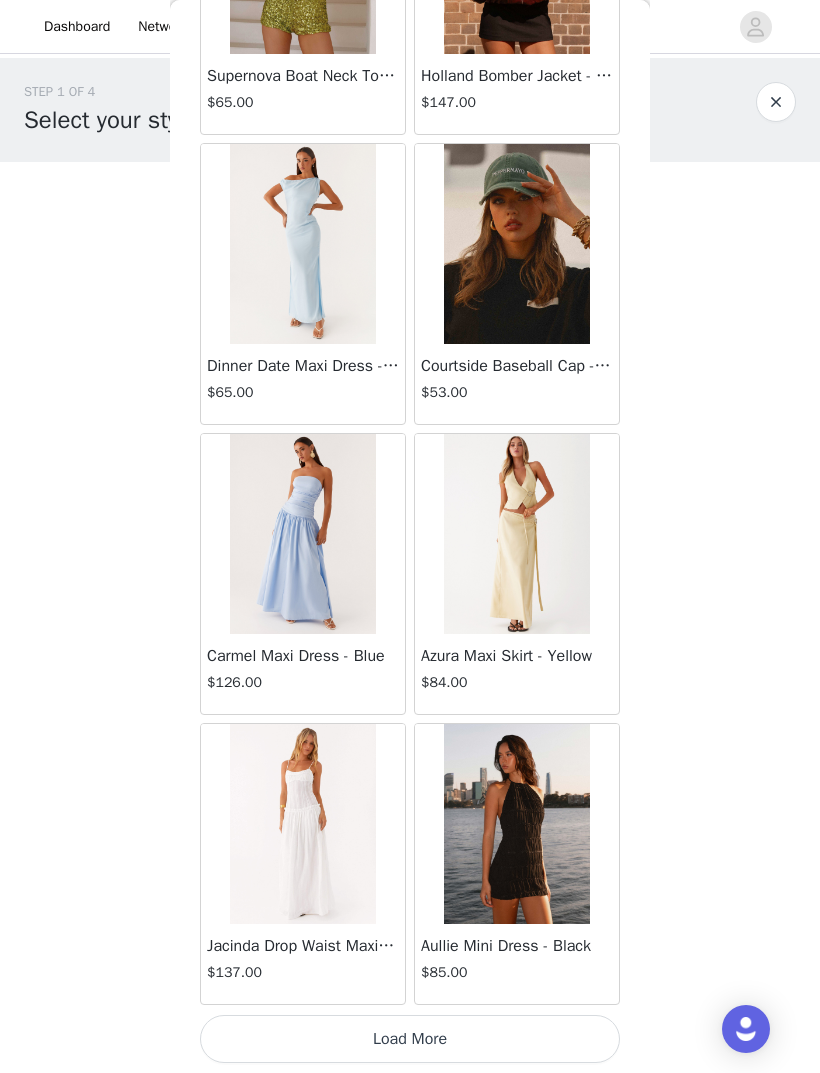 click on "Load More" at bounding box center [410, 1039] 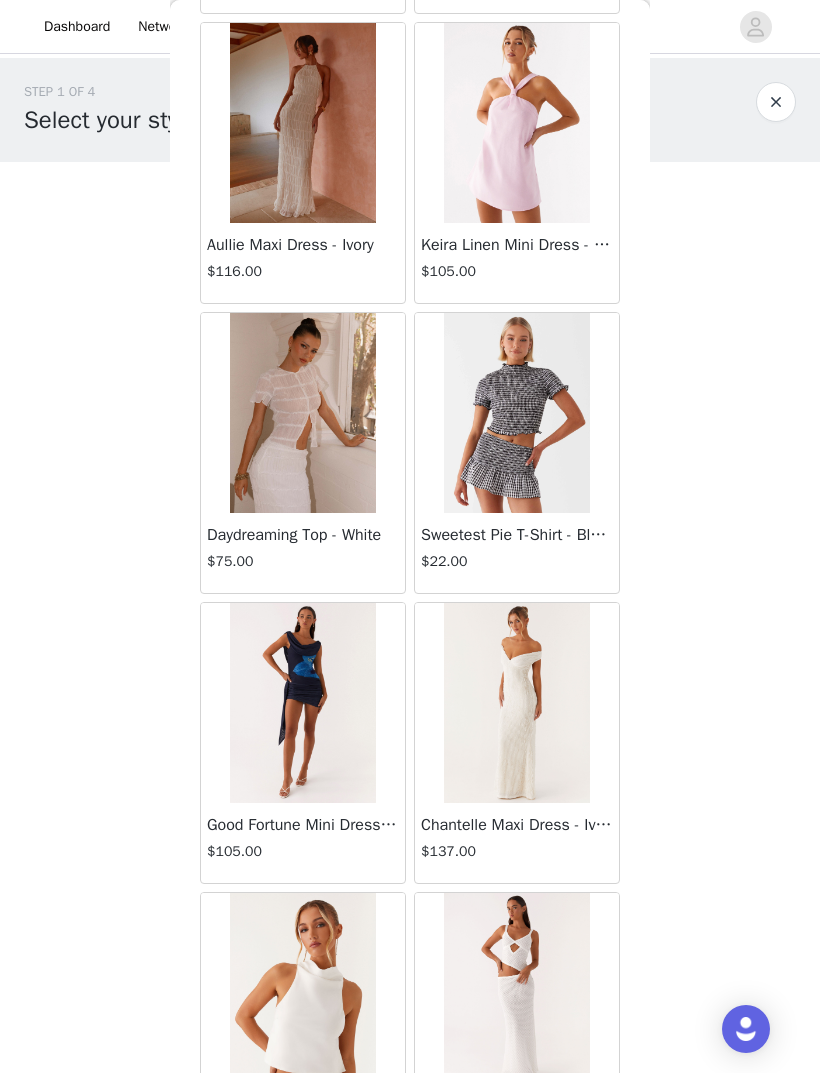 scroll, scrollTop: 17788, scrollLeft: 0, axis: vertical 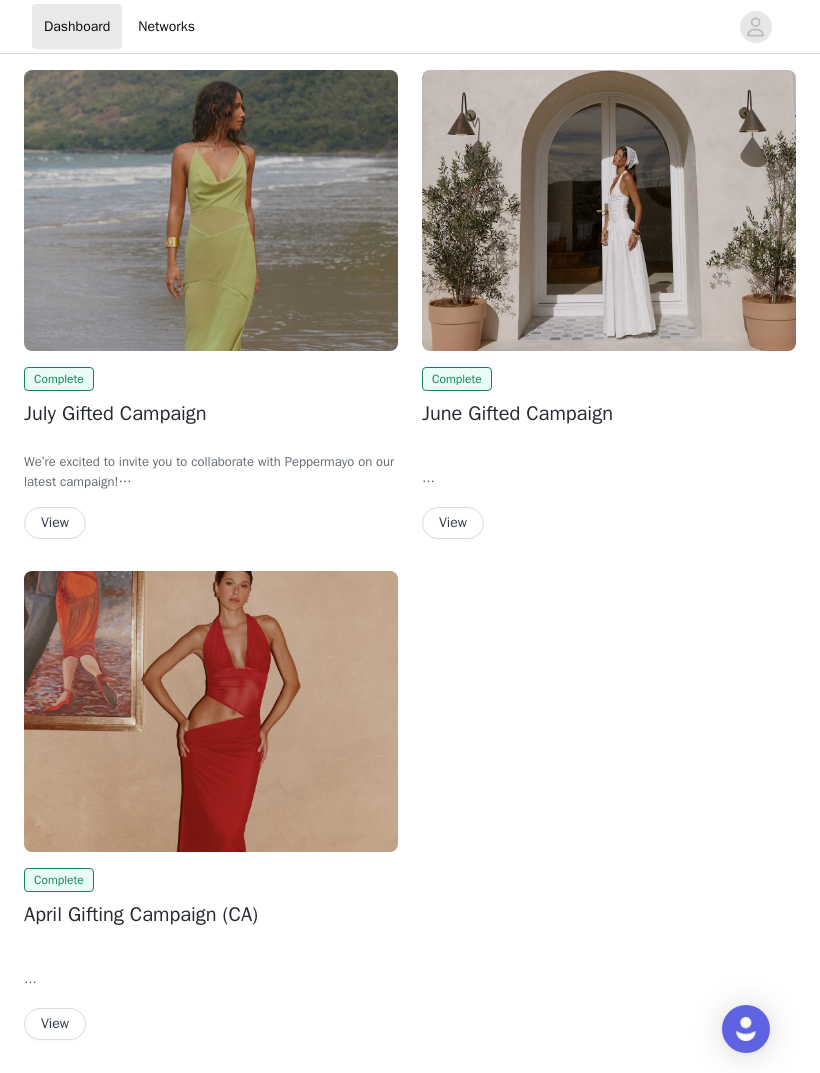 click at bounding box center (211, 711) 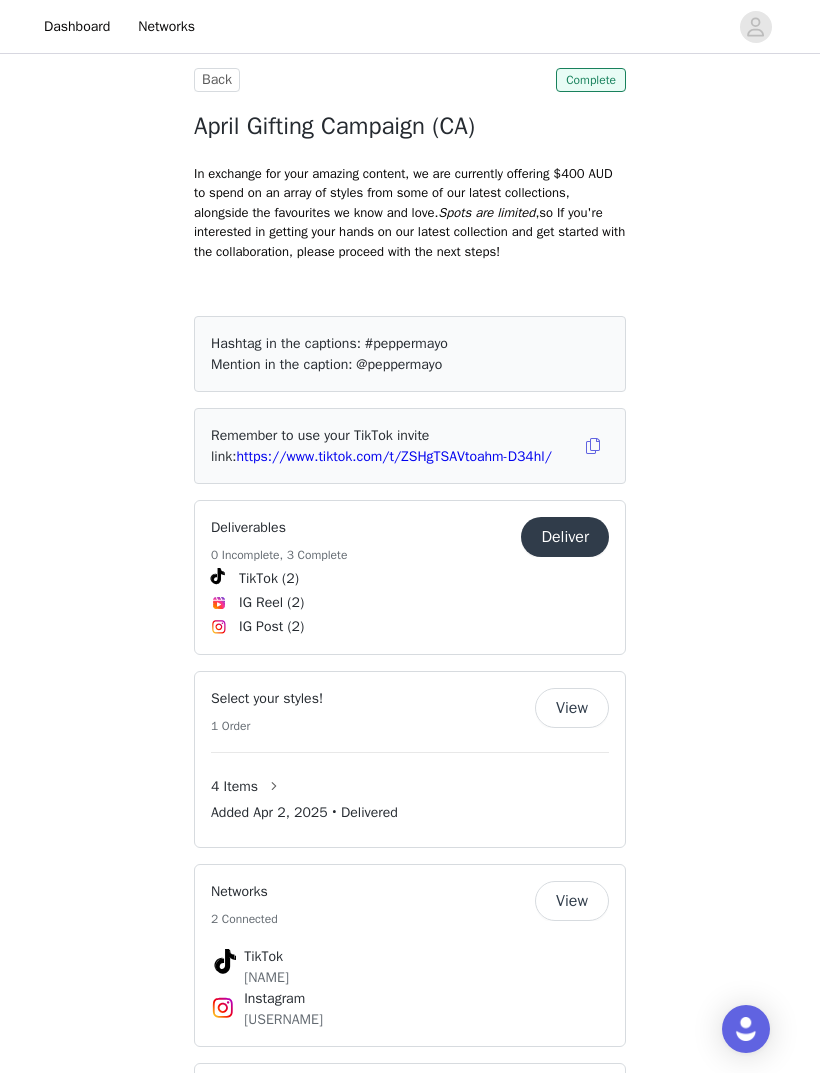 scroll, scrollTop: 787, scrollLeft: 0, axis: vertical 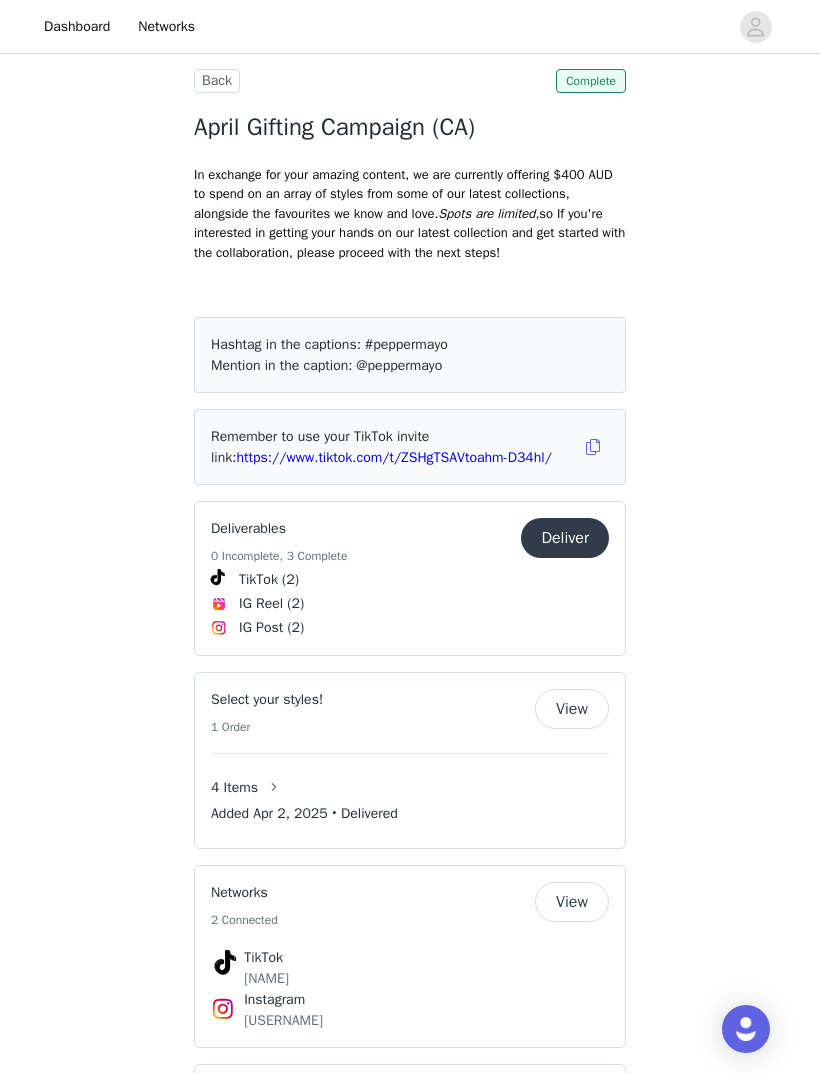 click on "View" at bounding box center (572, 709) 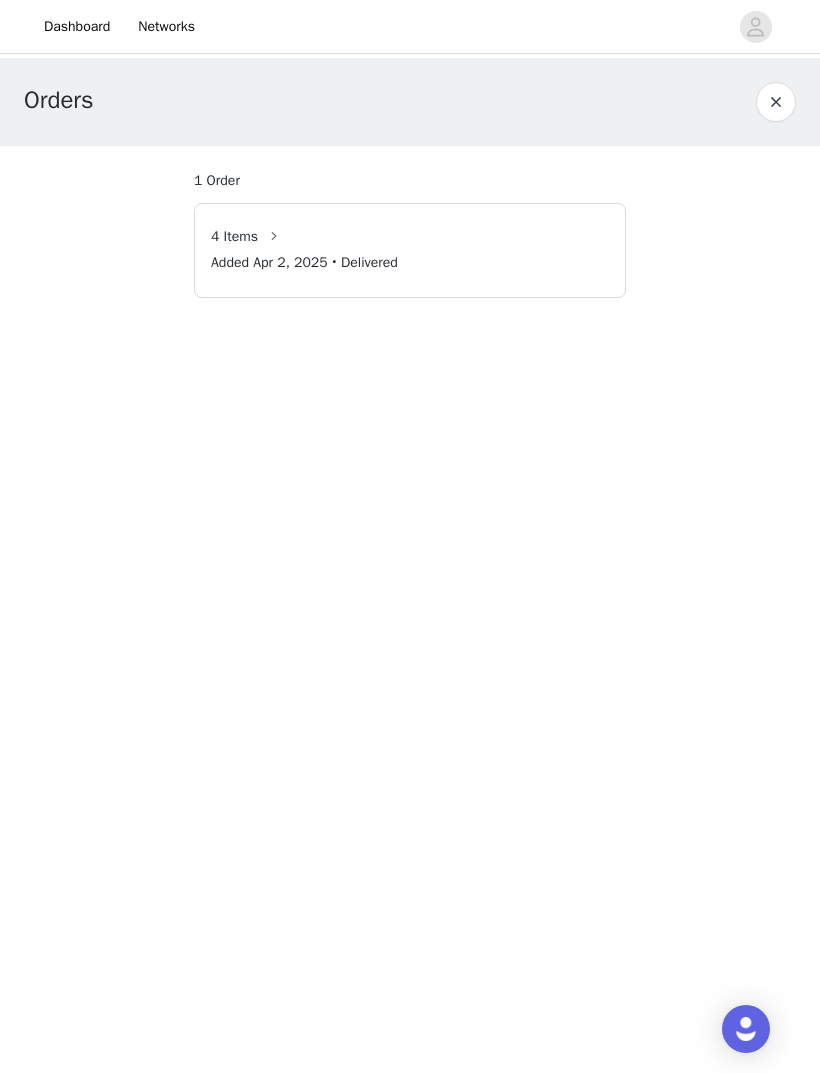 click on "Added Apr 2, 2025 • Delivered" at bounding box center (410, 266) 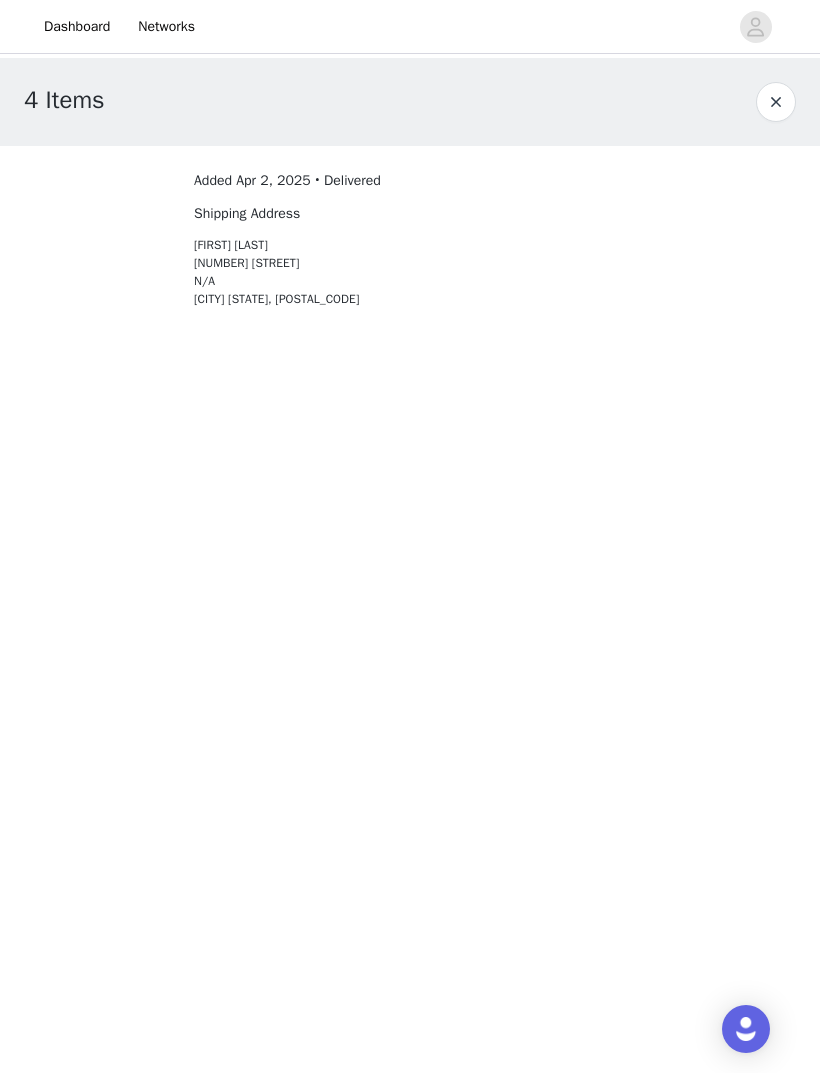 click at bounding box center [776, 102] 